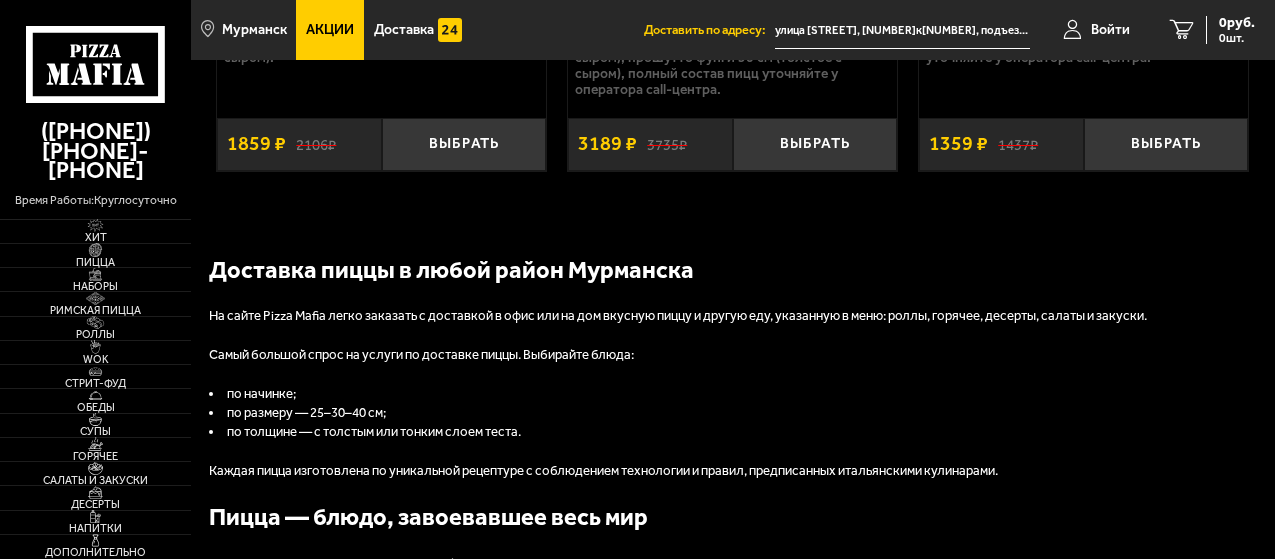 scroll, scrollTop: 2520, scrollLeft: 0, axis: vertical 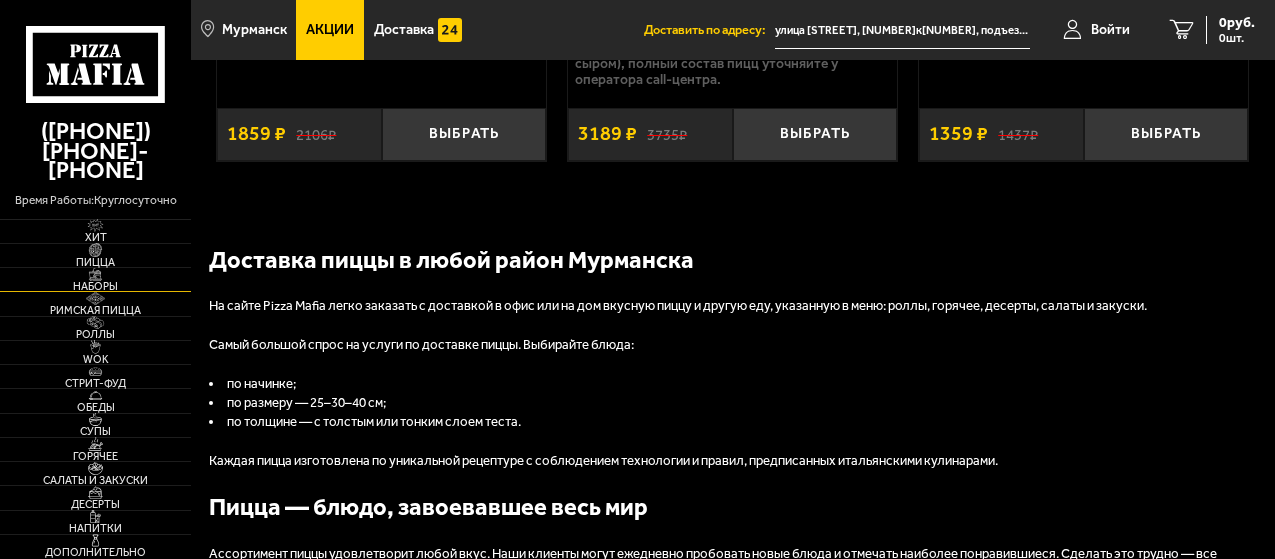 click at bounding box center [95, 274] 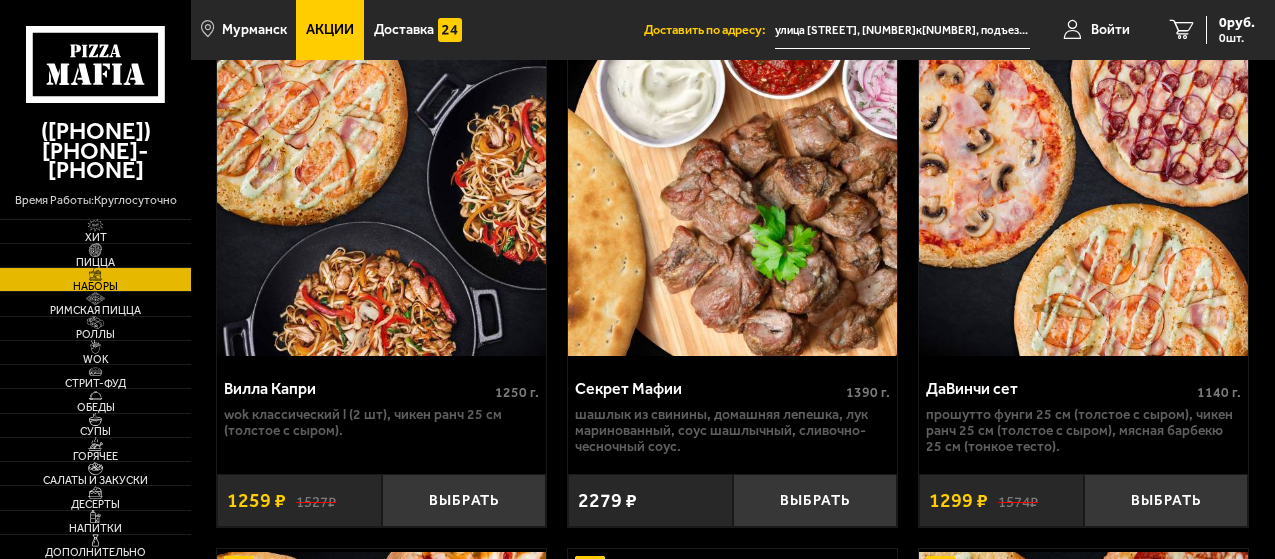 scroll, scrollTop: 2280, scrollLeft: 0, axis: vertical 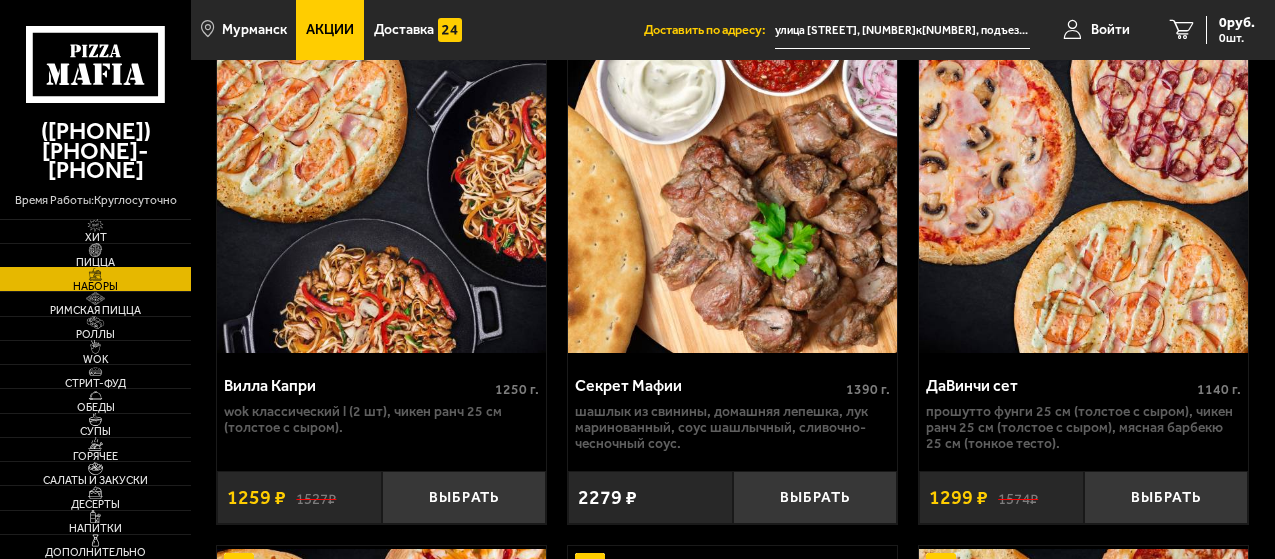 click on "Пицца" at bounding box center [95, 262] 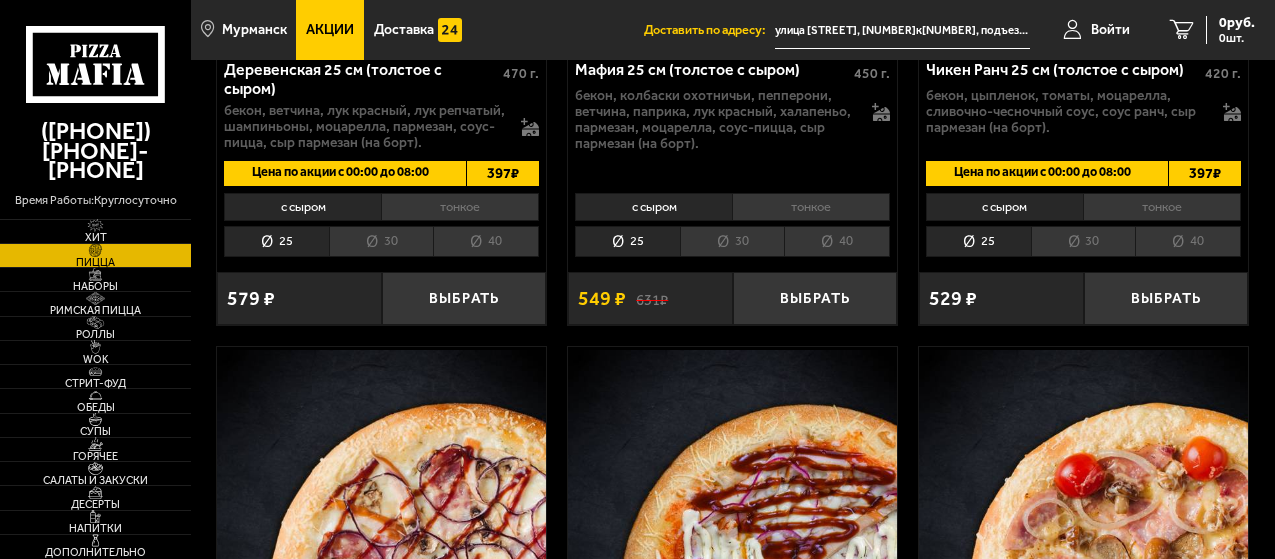 scroll, scrollTop: 3720, scrollLeft: 0, axis: vertical 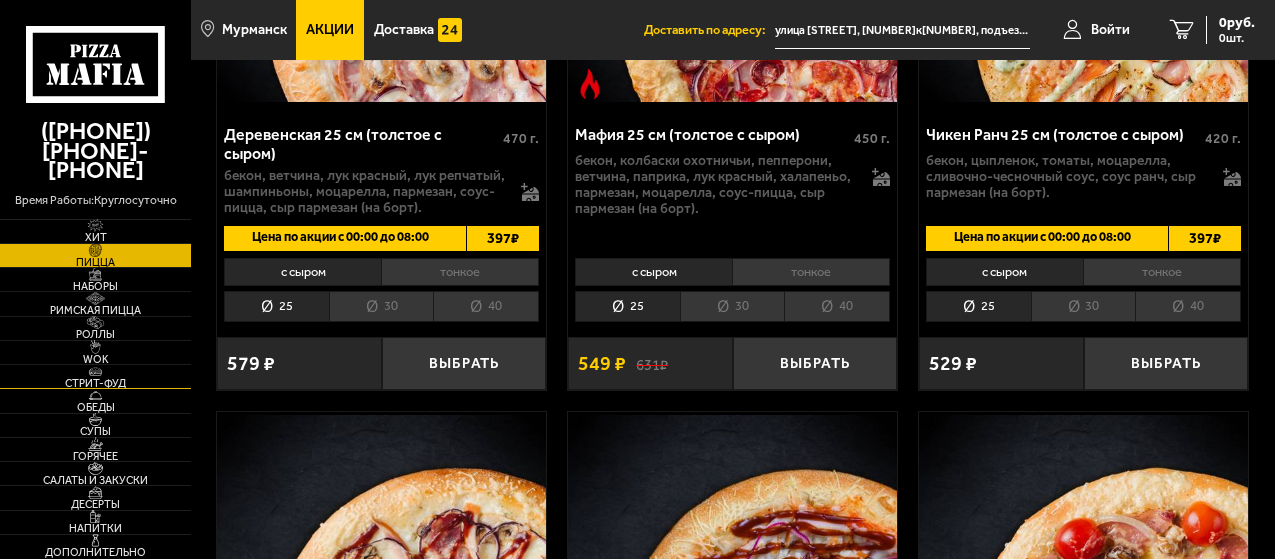 click on "Стрит-фуд" at bounding box center [95, 383] 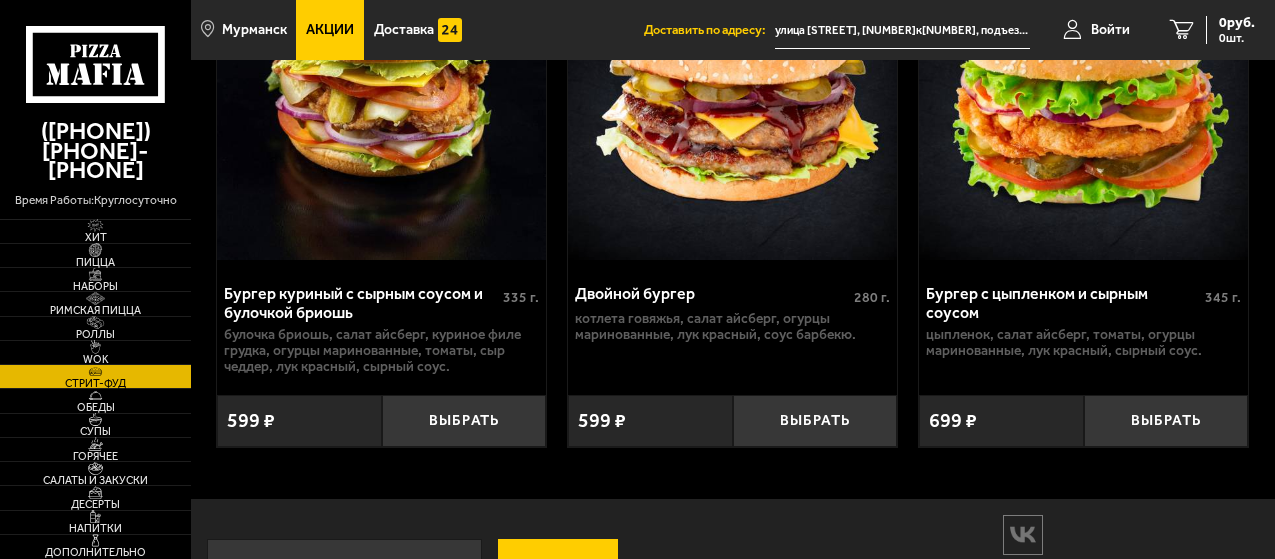 scroll, scrollTop: 1382, scrollLeft: 0, axis: vertical 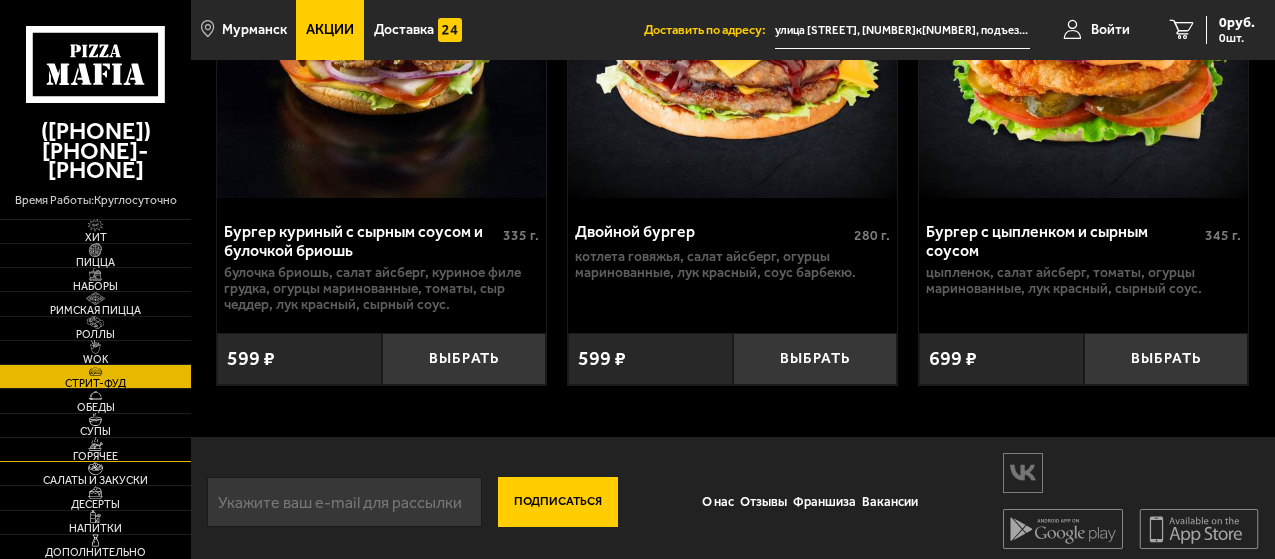 click on "Горячее" at bounding box center (95, 456) 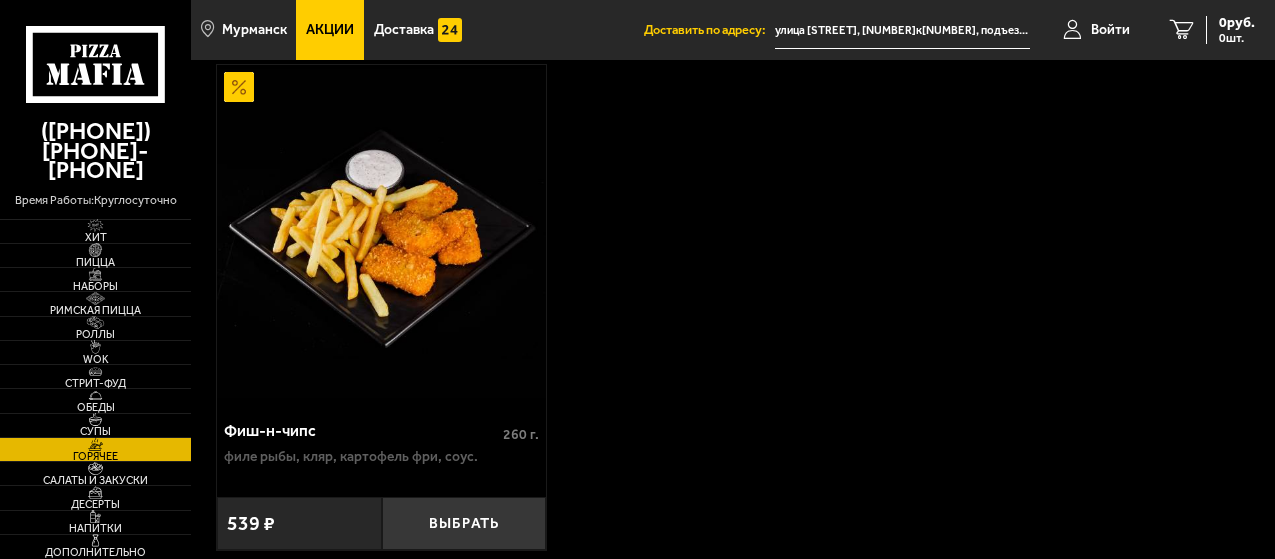 scroll, scrollTop: 2880, scrollLeft: 0, axis: vertical 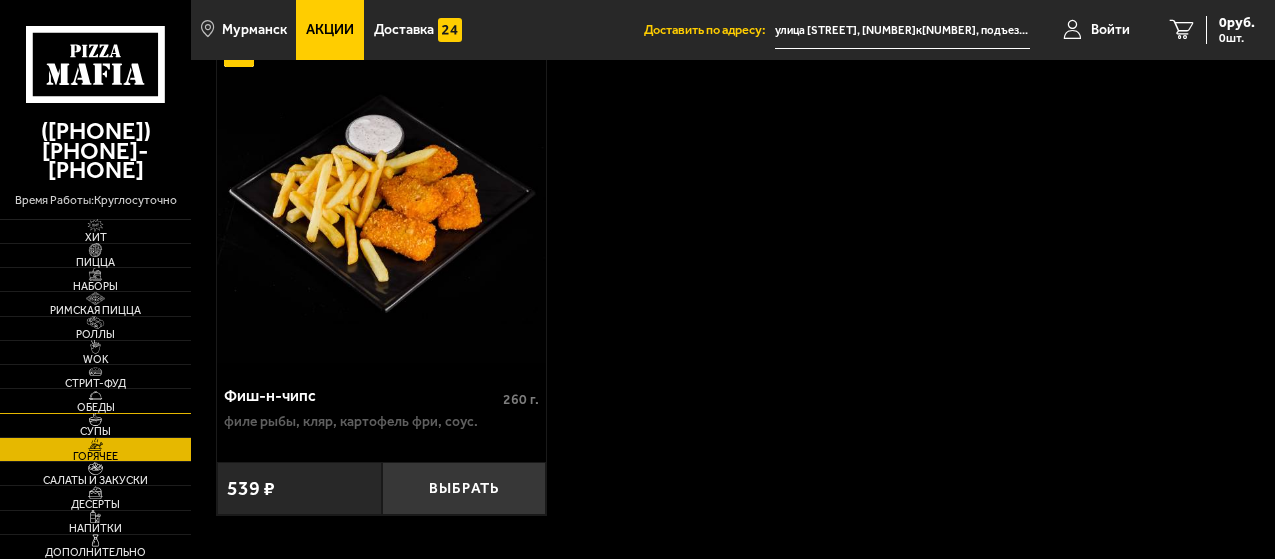 click on "Обеды" at bounding box center [95, 407] 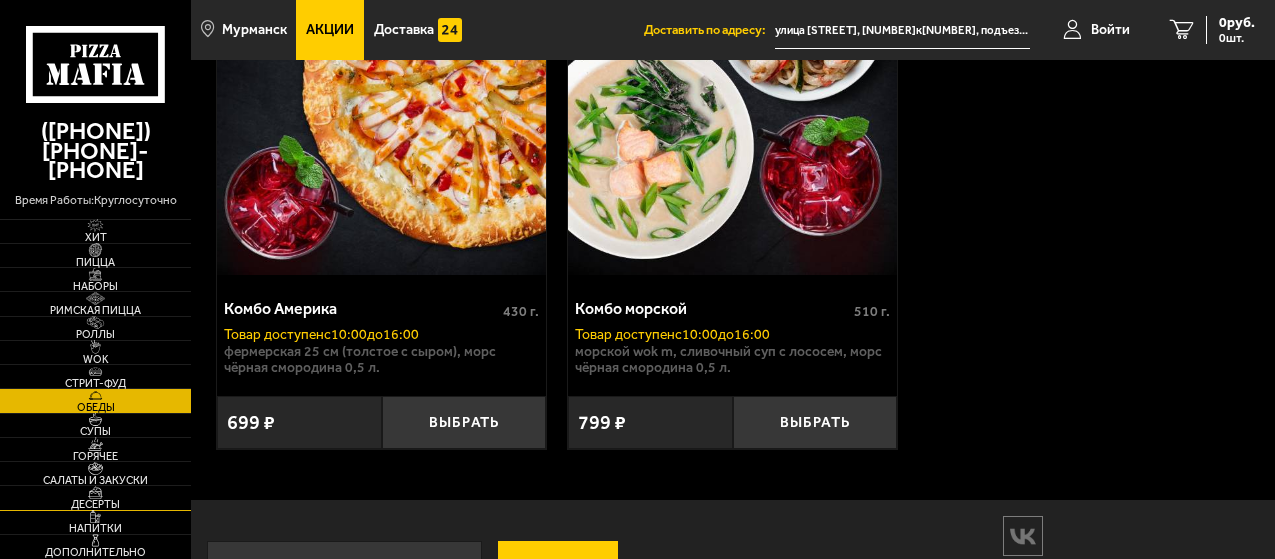 scroll, scrollTop: 240, scrollLeft: 0, axis: vertical 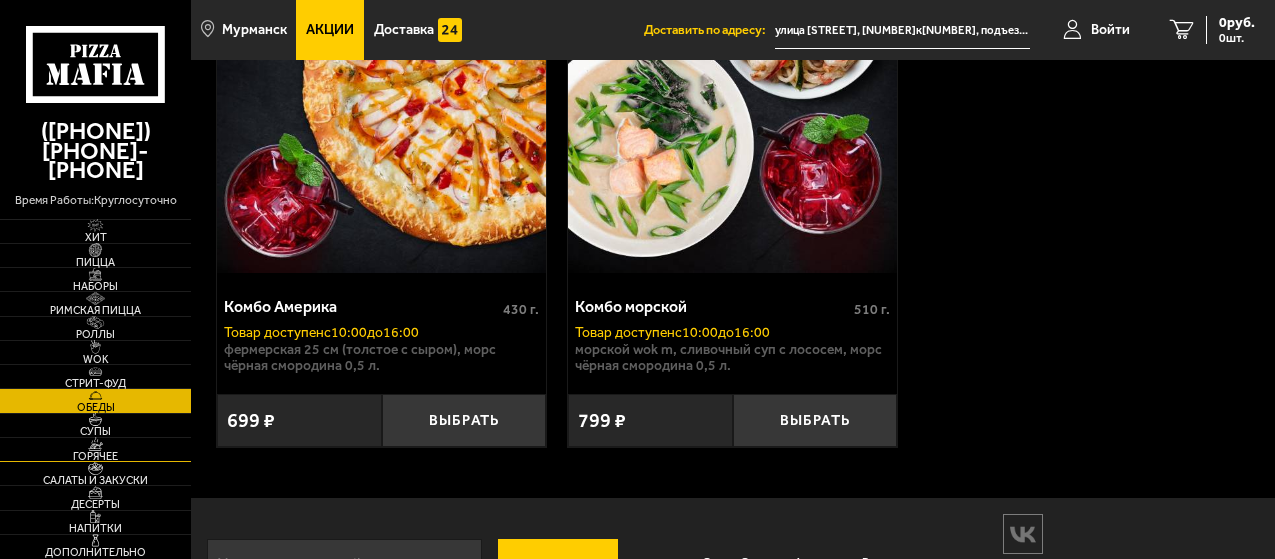 click on "Горячее" at bounding box center (95, 456) 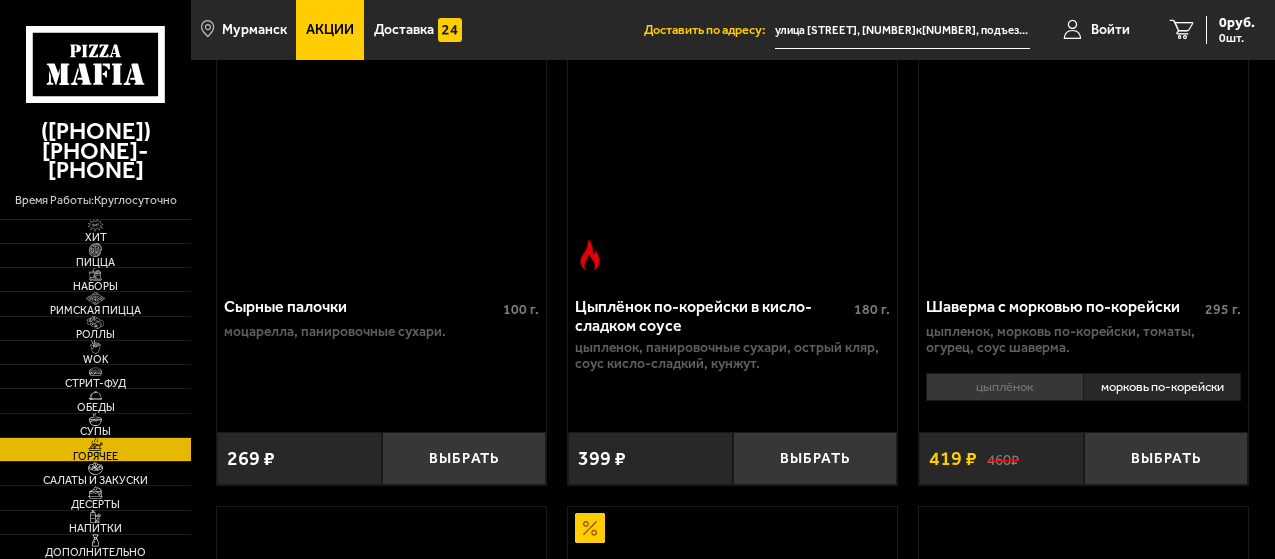 scroll, scrollTop: 0, scrollLeft: 0, axis: both 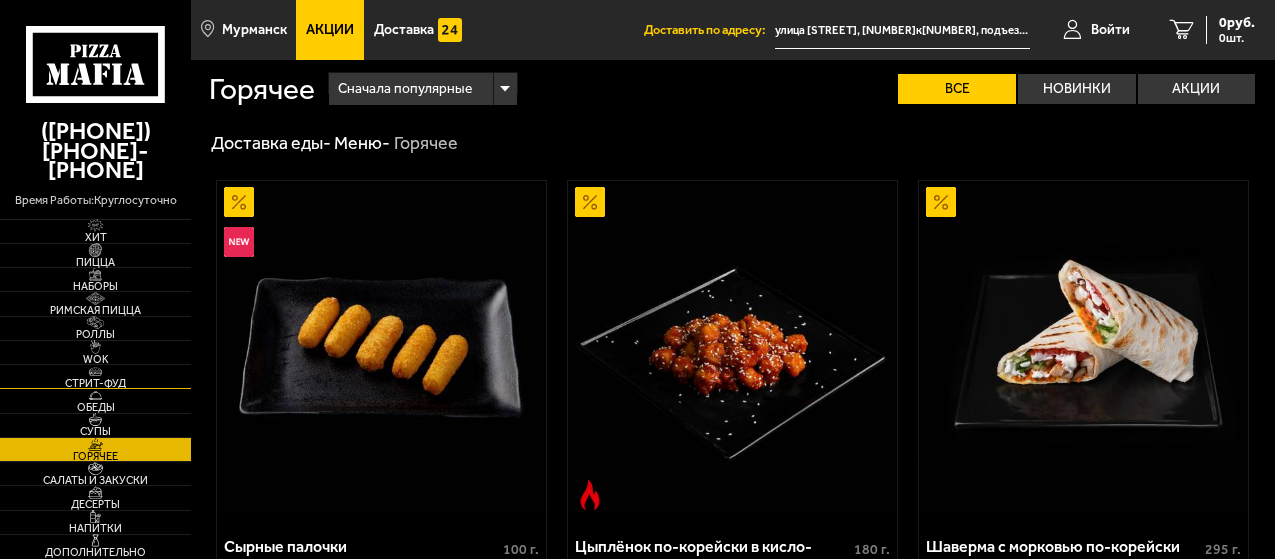 click on "Стрит-фуд" at bounding box center (95, 383) 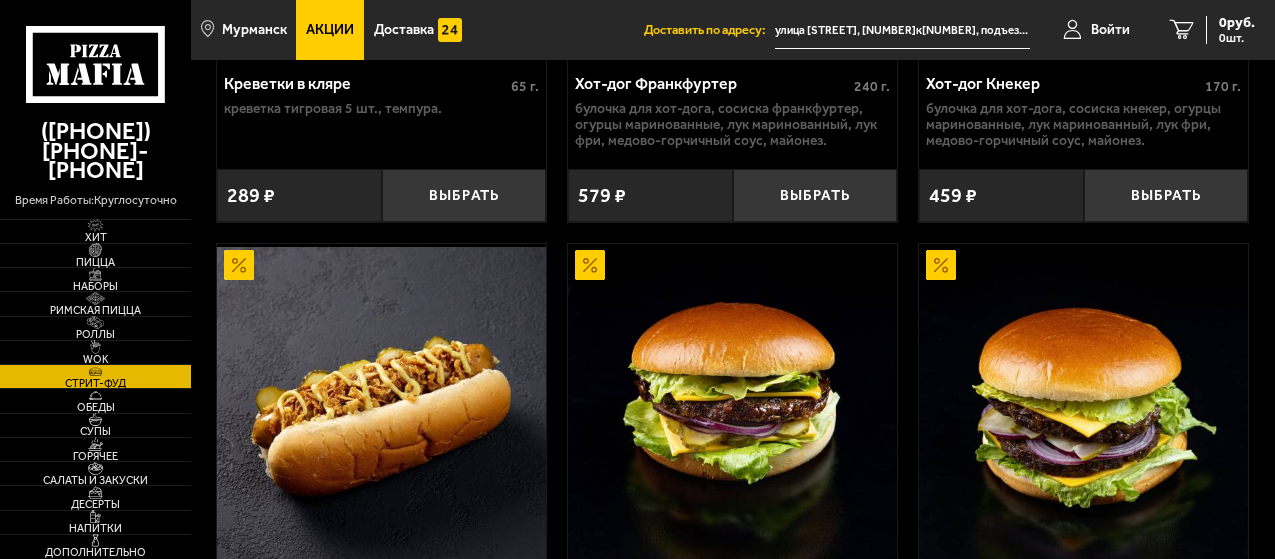 scroll, scrollTop: 480, scrollLeft: 0, axis: vertical 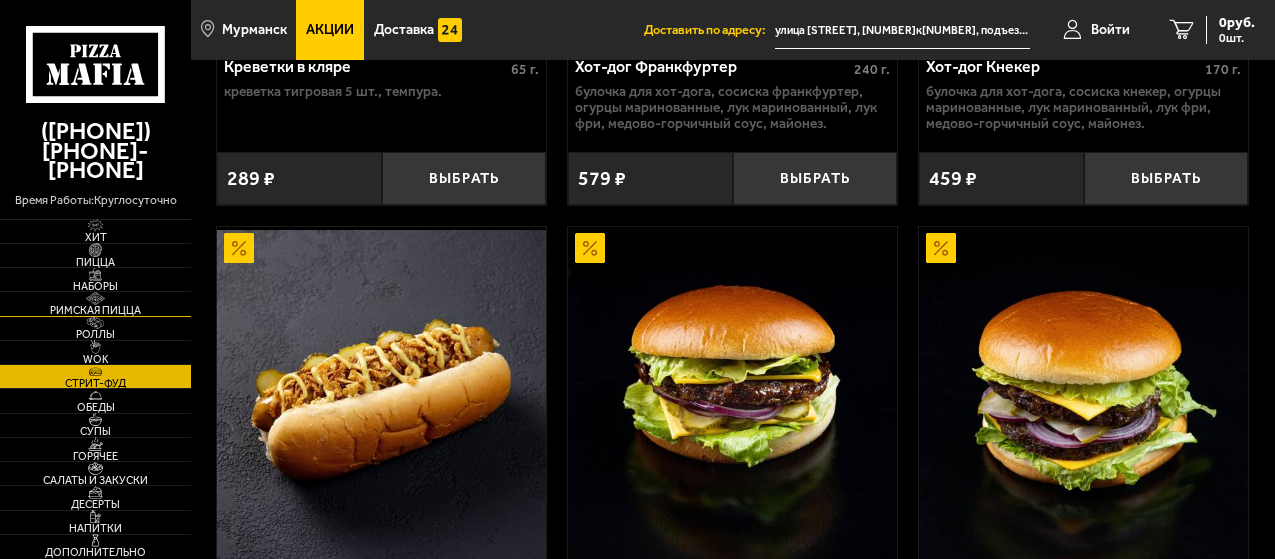 click at bounding box center [95, 298] 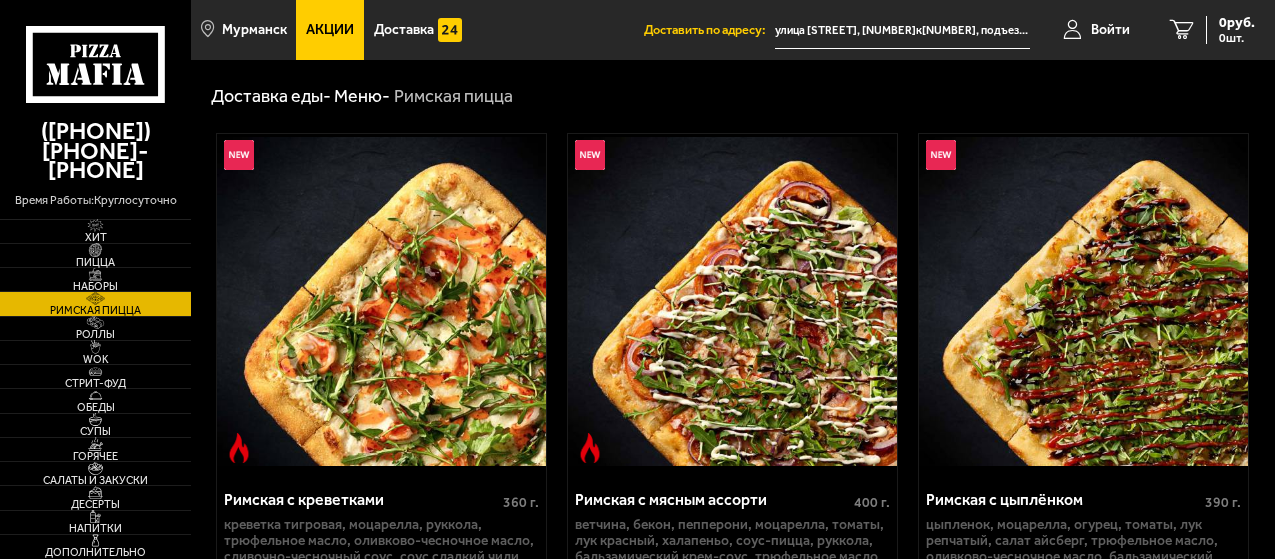 scroll, scrollTop: 0, scrollLeft: 0, axis: both 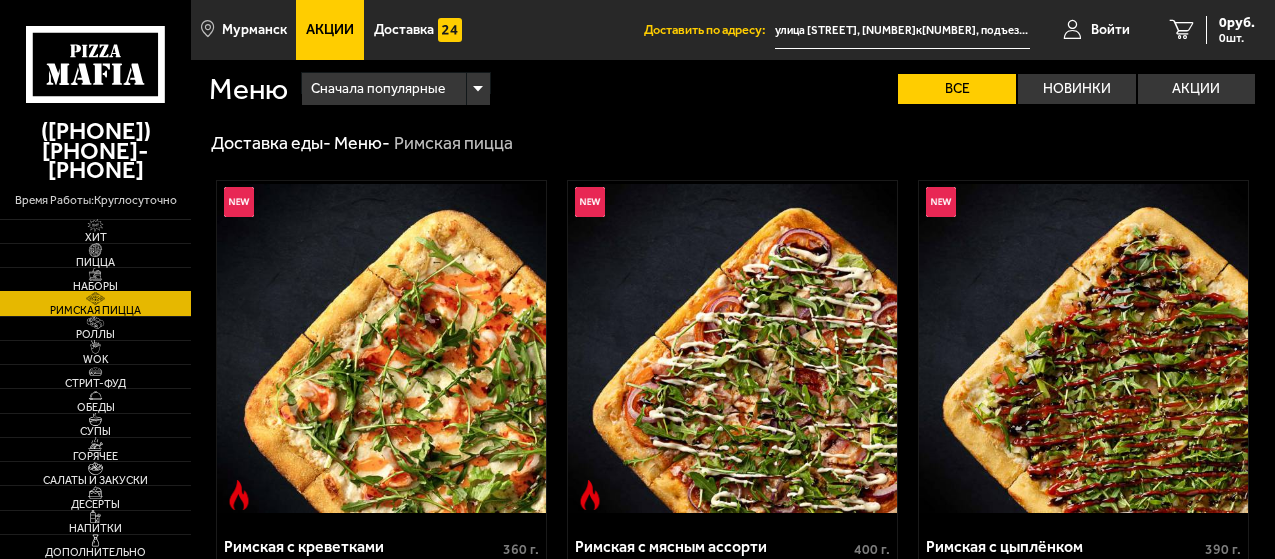 click on "Наборы" at bounding box center [95, 286] 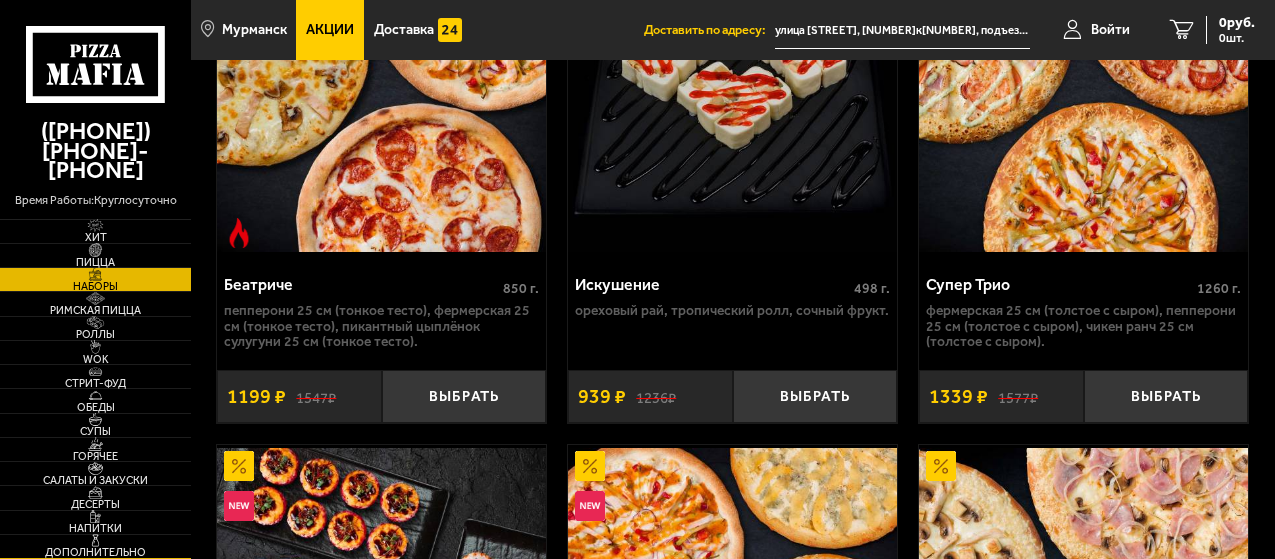 scroll, scrollTop: 3240, scrollLeft: 0, axis: vertical 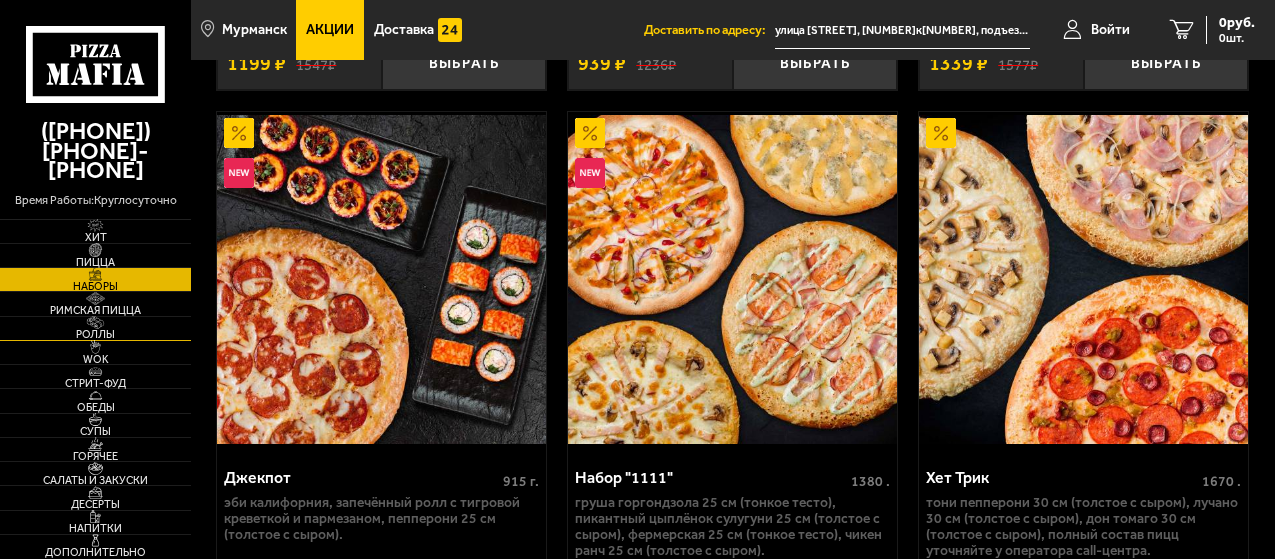 click on "Роллы" at bounding box center (95, 334) 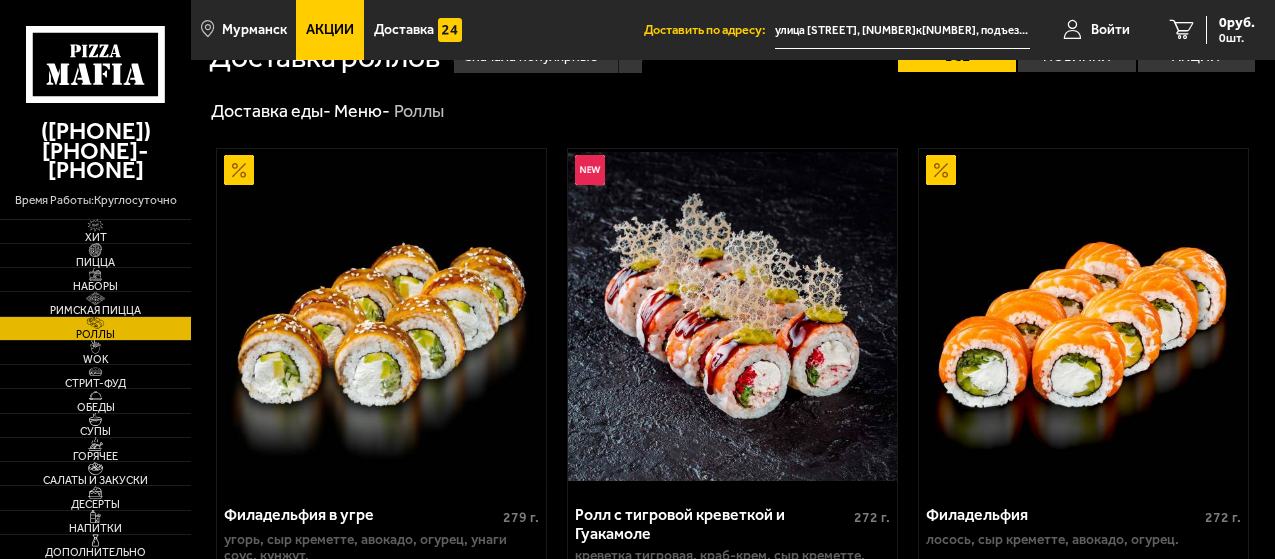 scroll, scrollTop: 0, scrollLeft: 0, axis: both 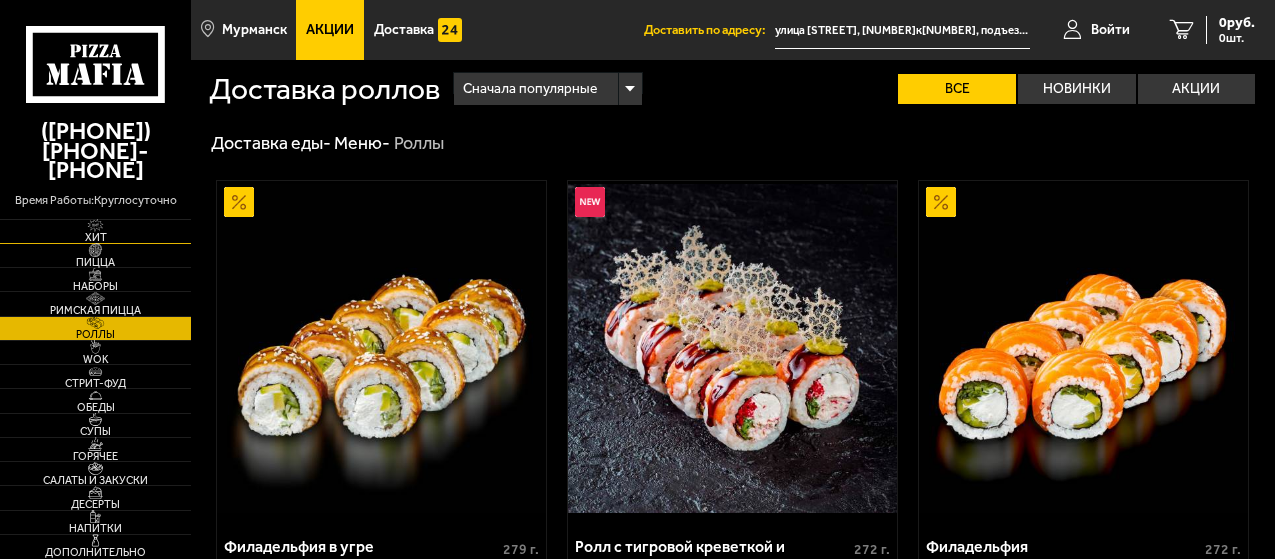 click on "Хит" at bounding box center [95, 237] 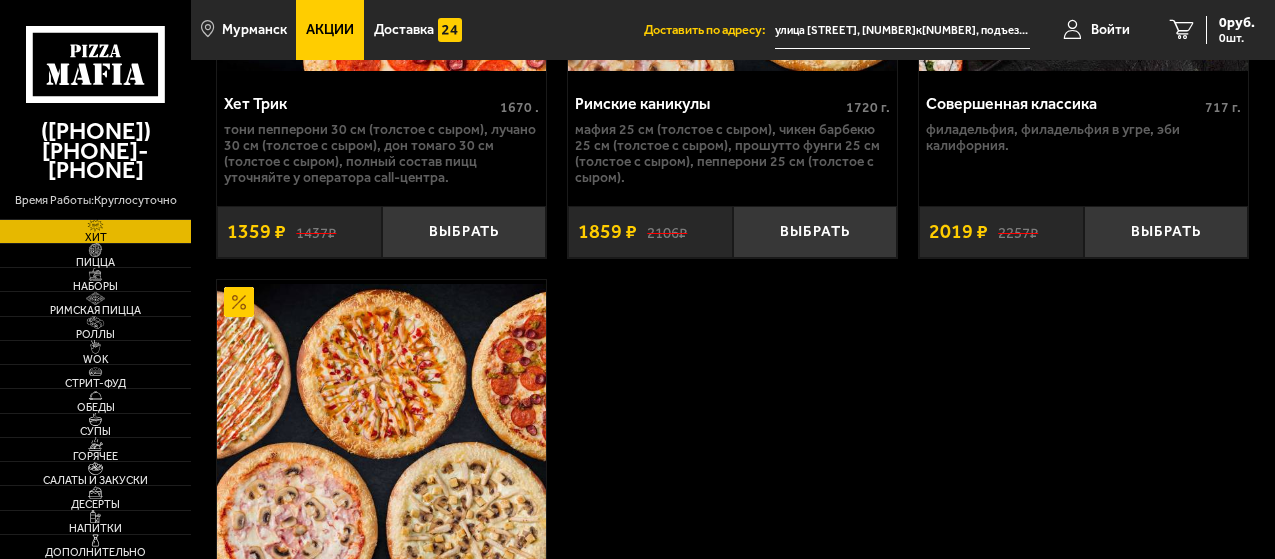 scroll, scrollTop: 2520, scrollLeft: 0, axis: vertical 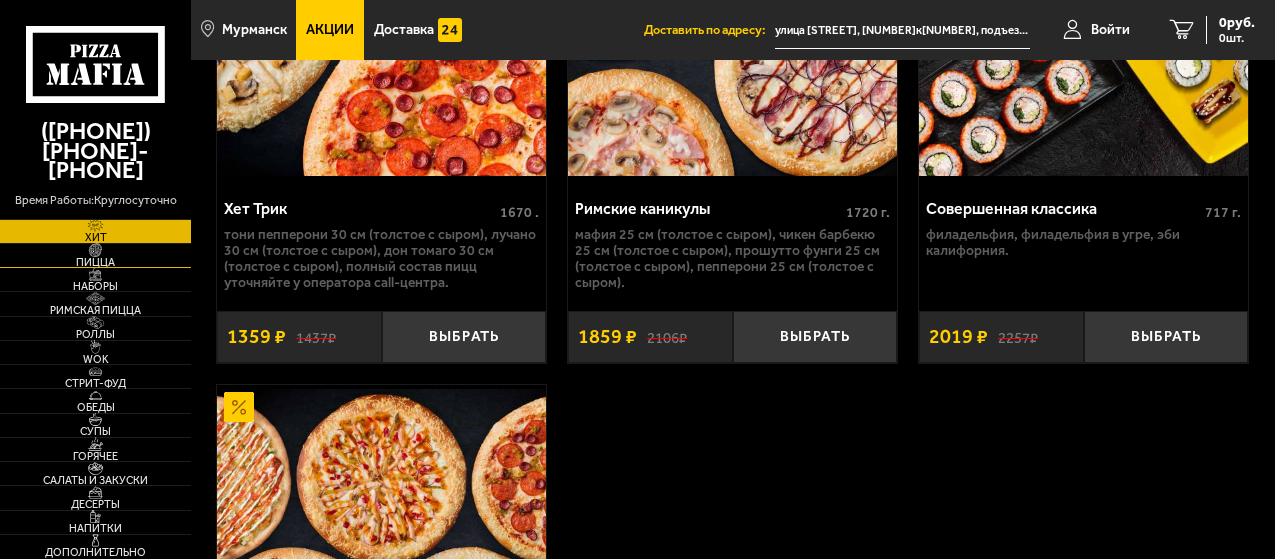 click on "Пицца" at bounding box center (95, 262) 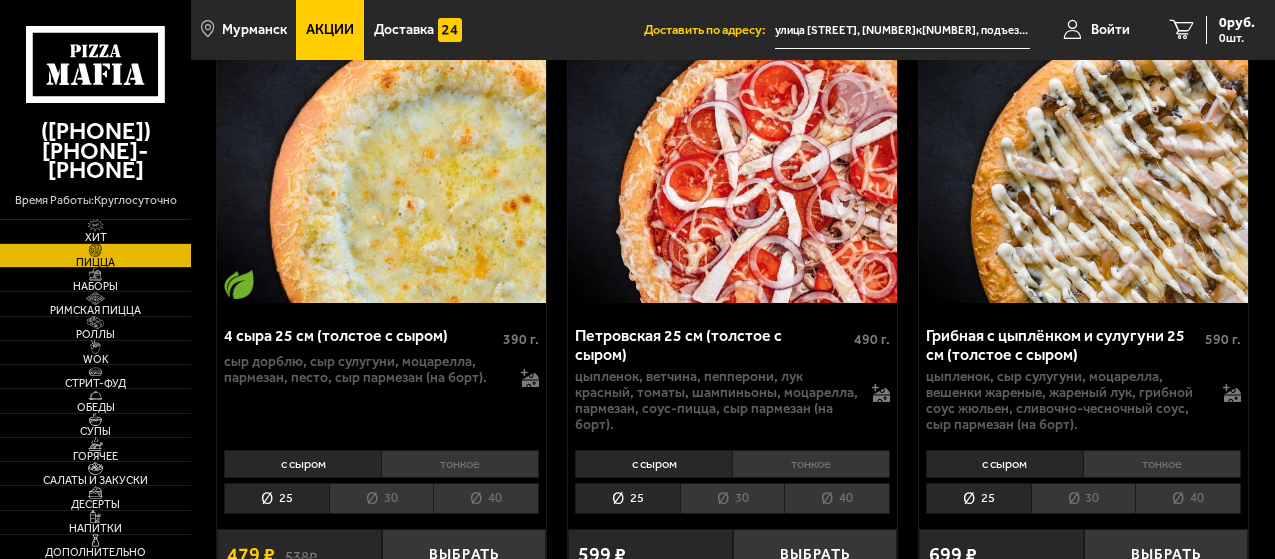 scroll, scrollTop: 1080, scrollLeft: 0, axis: vertical 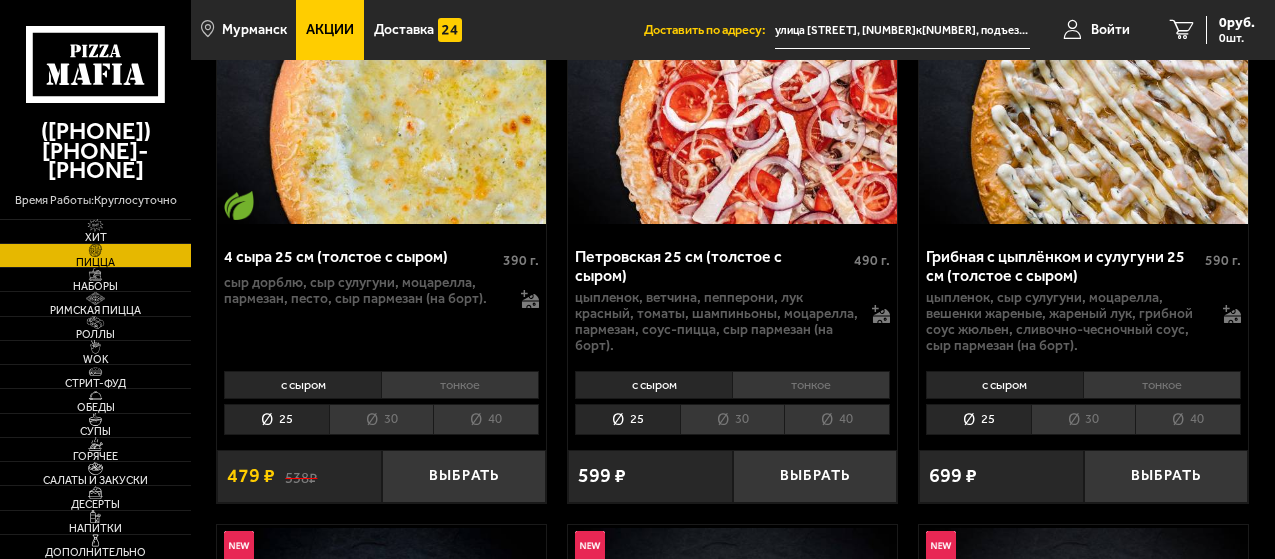 click on "30" at bounding box center [381, 419] 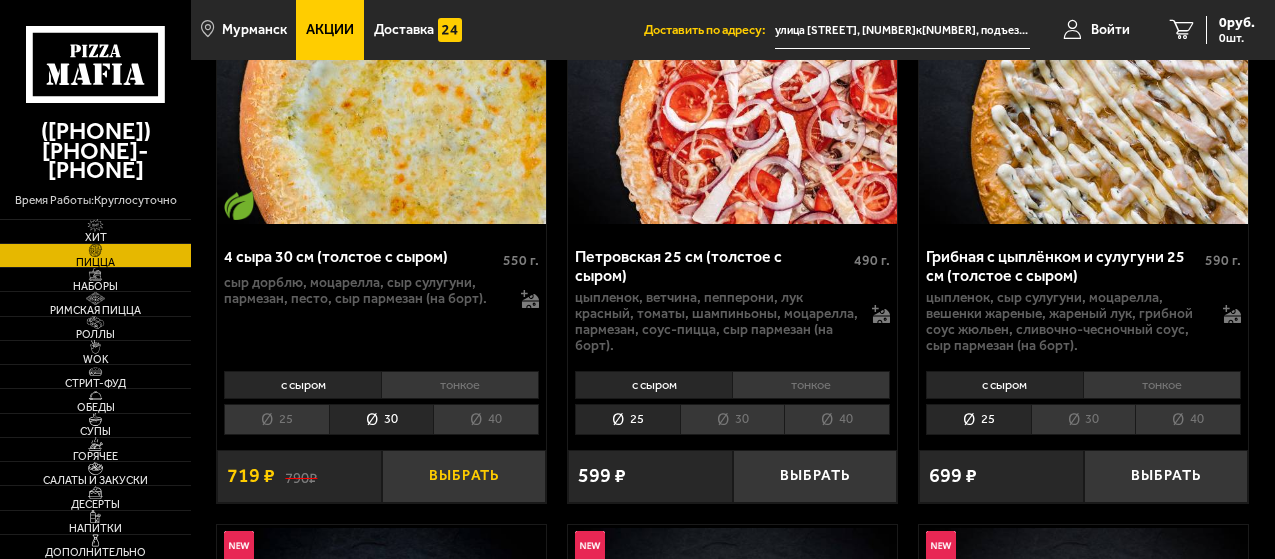 click on "Выбрать" at bounding box center (464, 476) 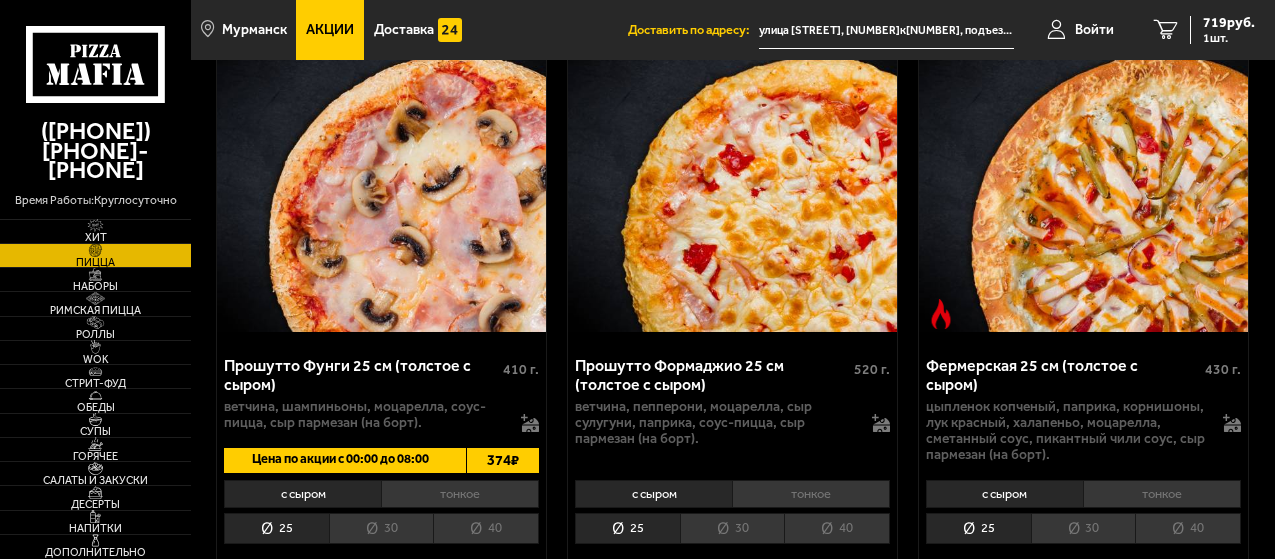 scroll, scrollTop: 2280, scrollLeft: 0, axis: vertical 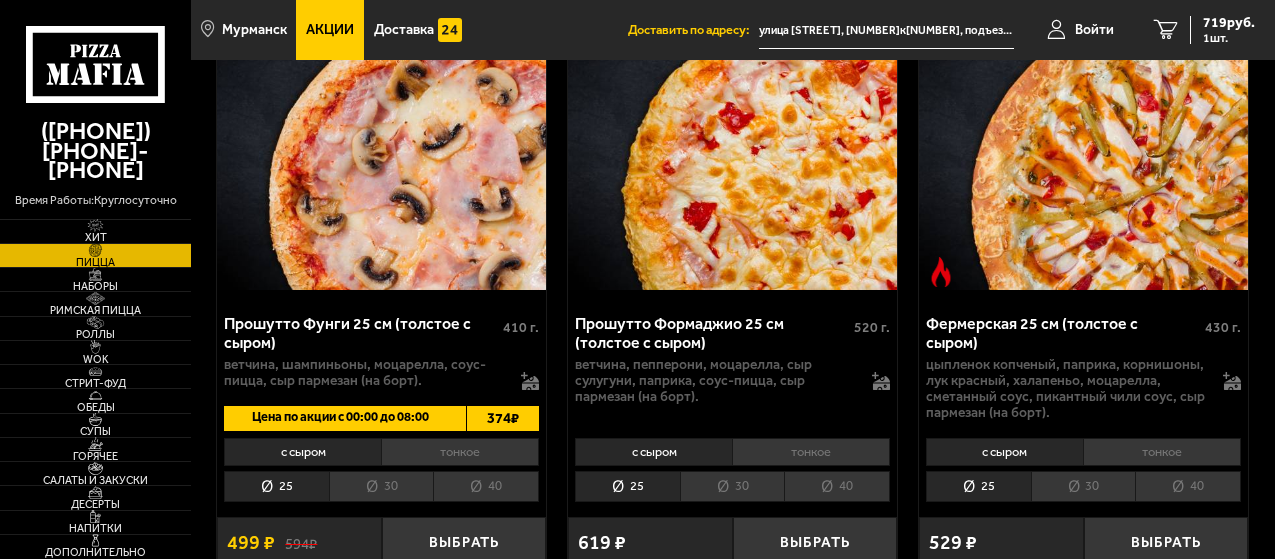click on "30" at bounding box center (1083, 486) 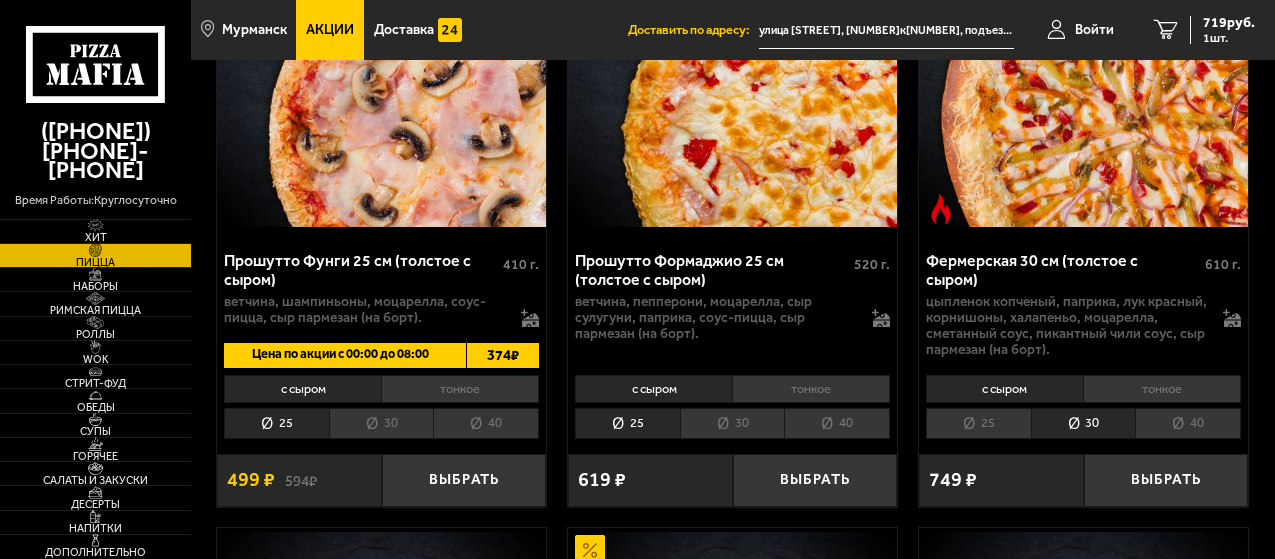 scroll, scrollTop: 2400, scrollLeft: 0, axis: vertical 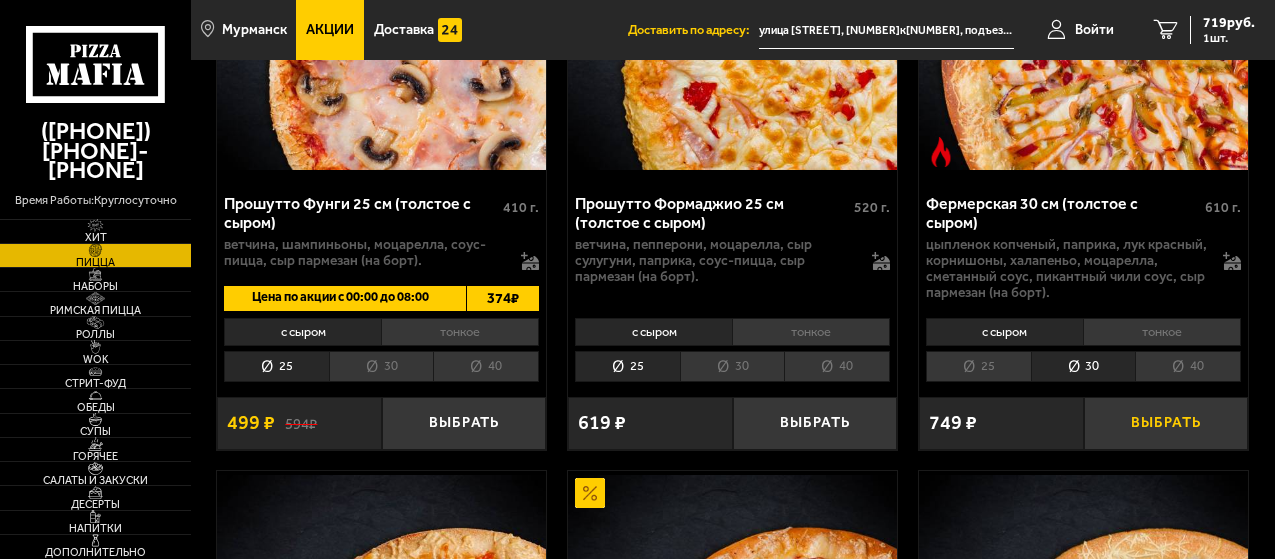 click on "Выбрать" at bounding box center (1166, 423) 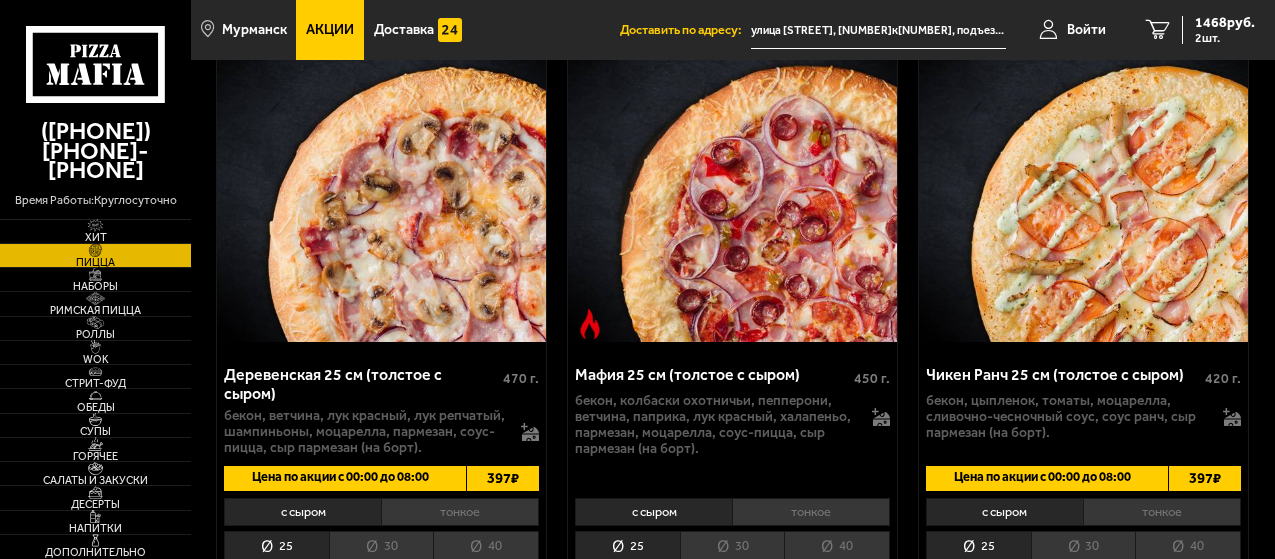 scroll, scrollTop: 3600, scrollLeft: 0, axis: vertical 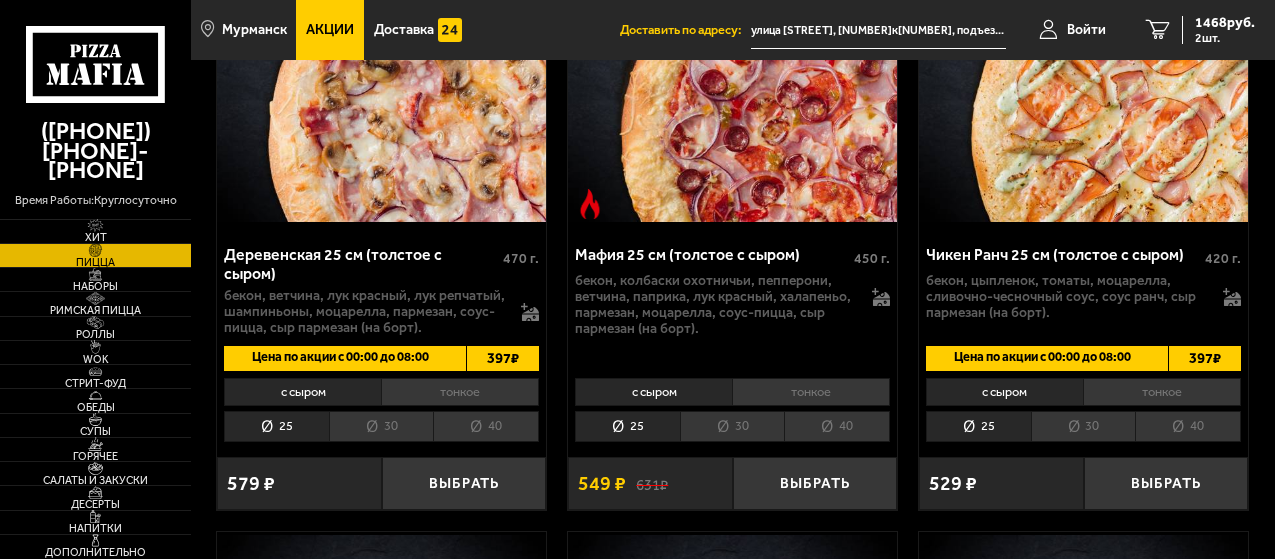 click on "30" at bounding box center (1083, 426) 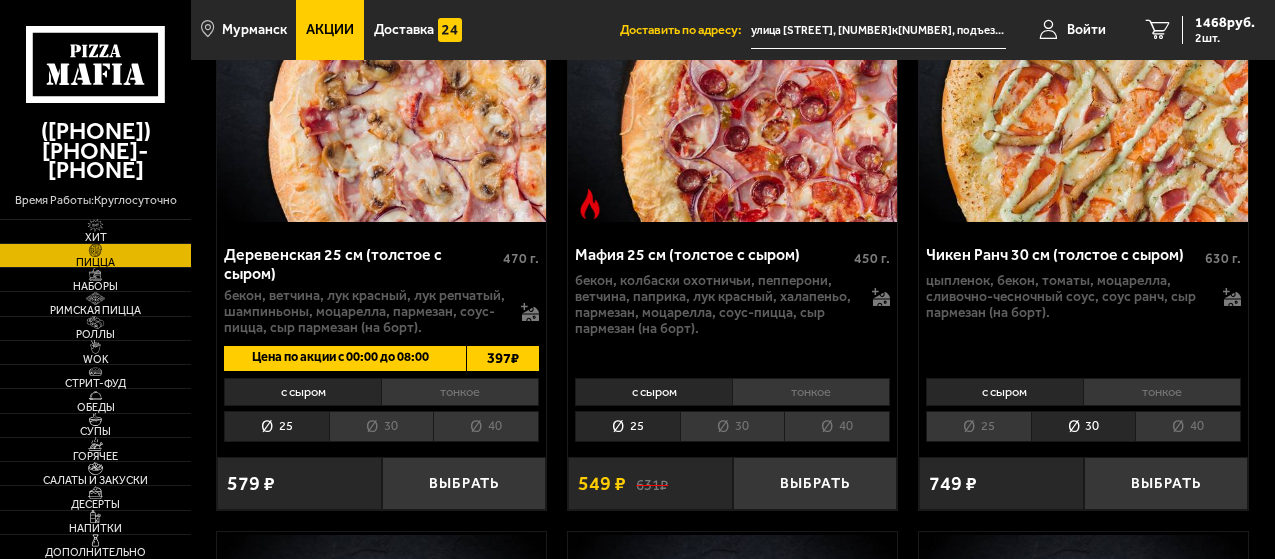 click on "25" at bounding box center [978, 426] 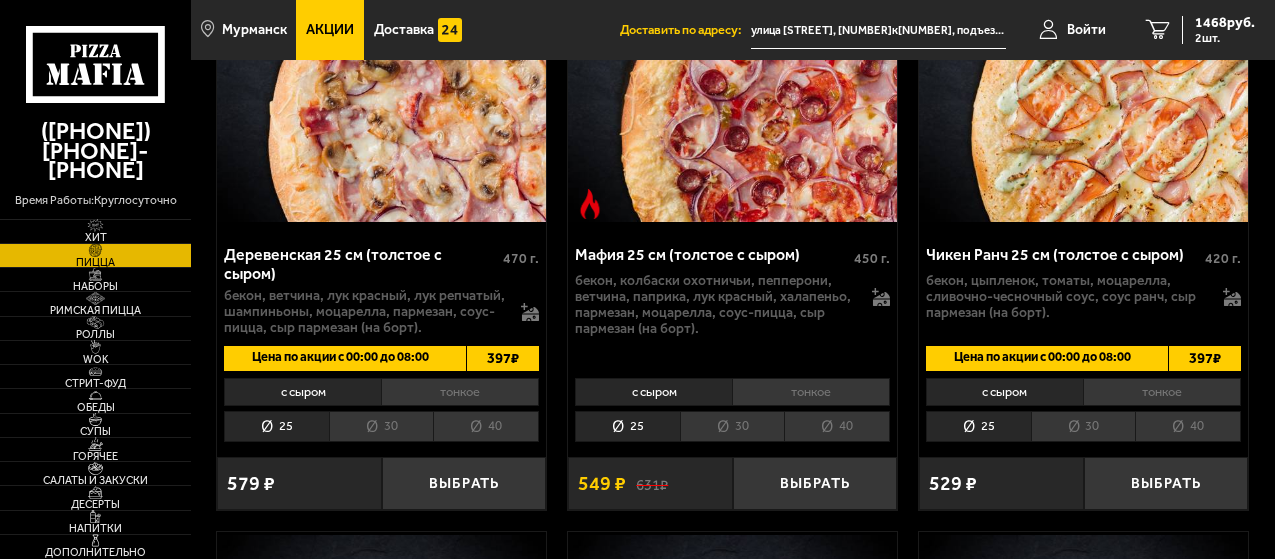 drag, startPoint x: 1110, startPoint y: 445, endPoint x: 1111, endPoint y: 408, distance: 37.01351 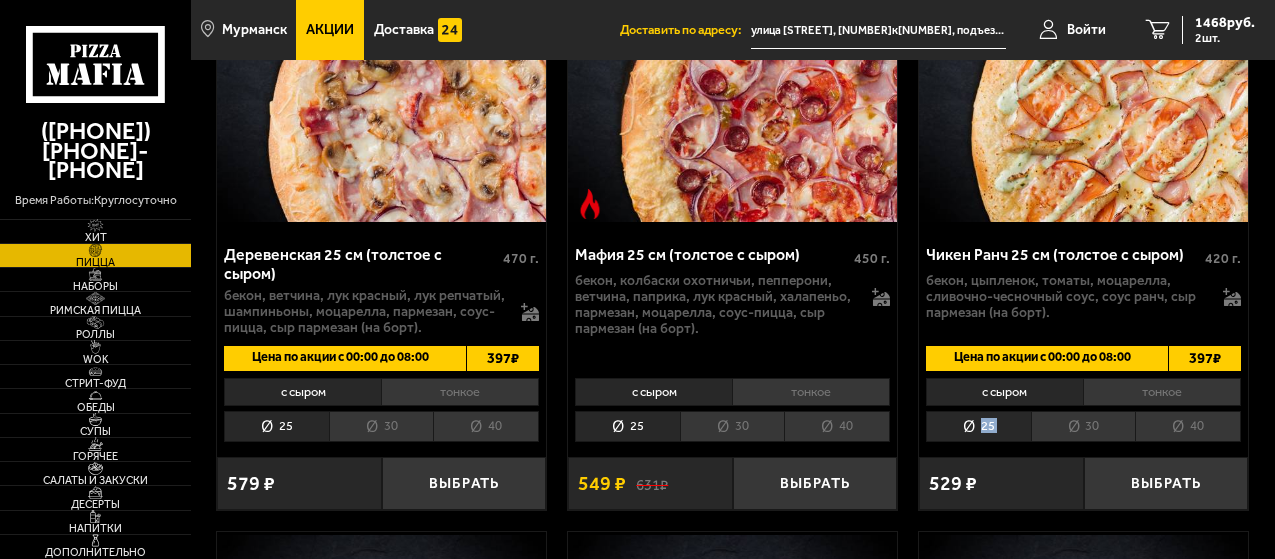 click on "30" at bounding box center [1083, 426] 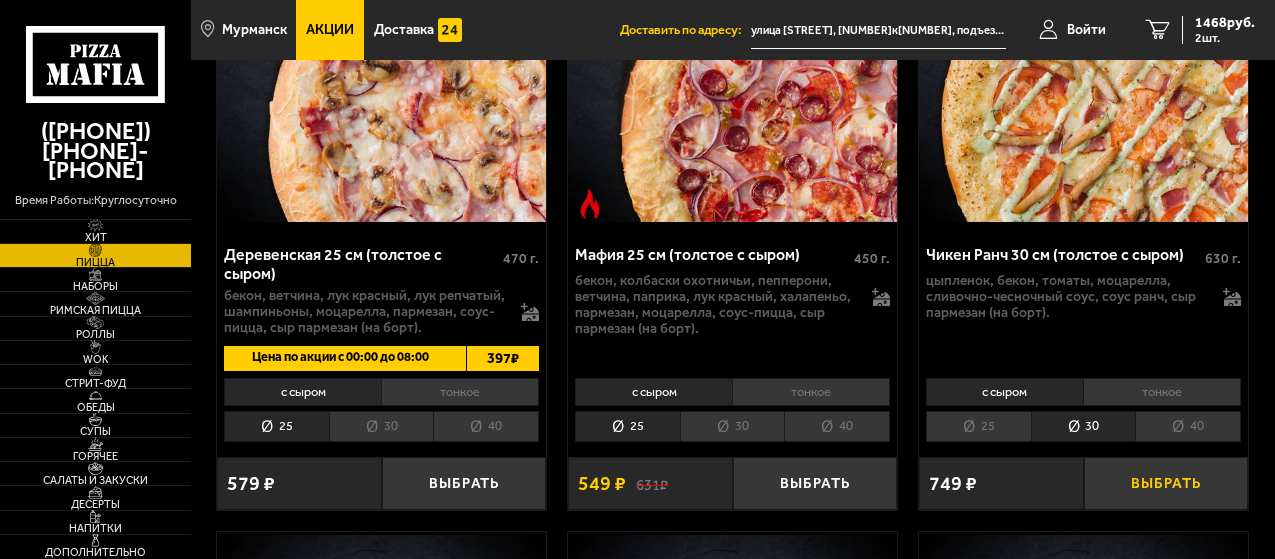 click on "Выбрать" at bounding box center [1166, 483] 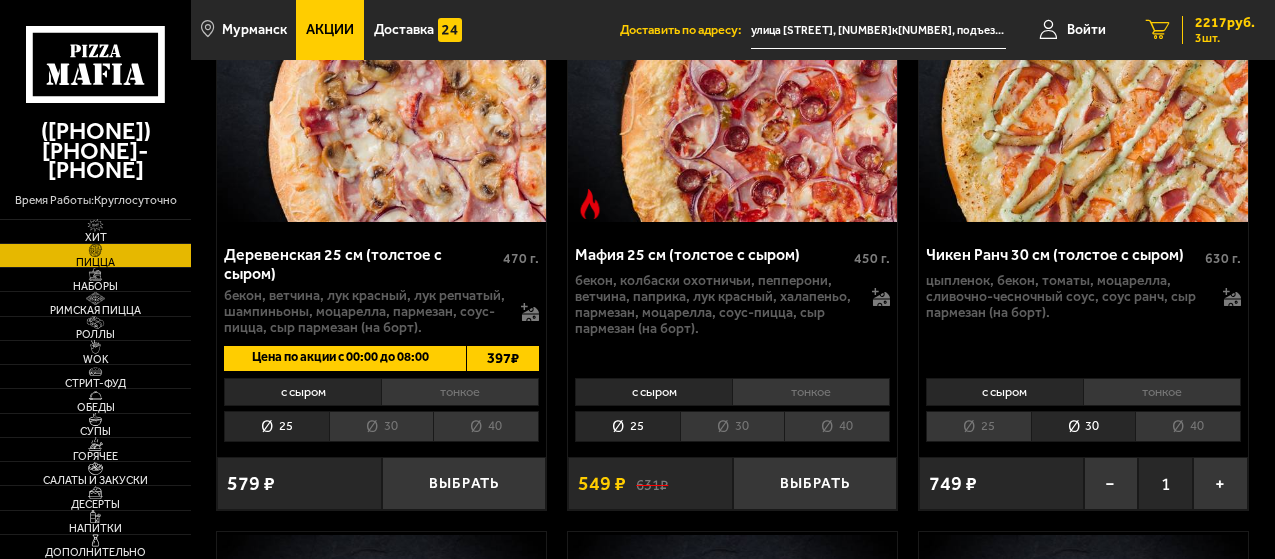 click on "2217  руб." at bounding box center [1225, 23] 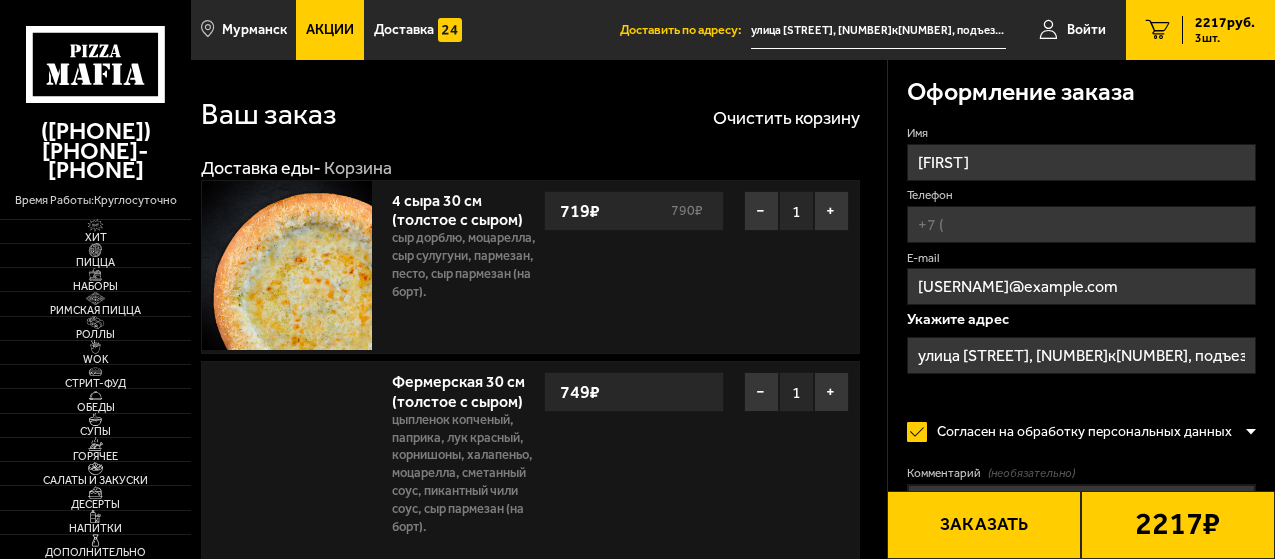 type on "улица [STREET], [NUMBER]к[NUMBER]" 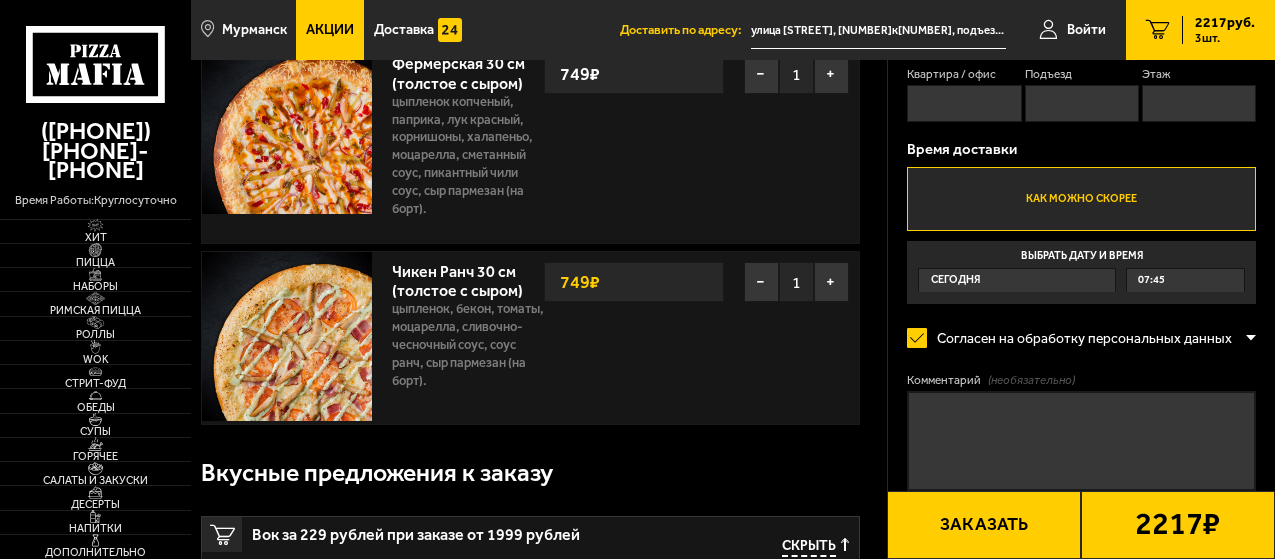 scroll, scrollTop: 360, scrollLeft: 0, axis: vertical 